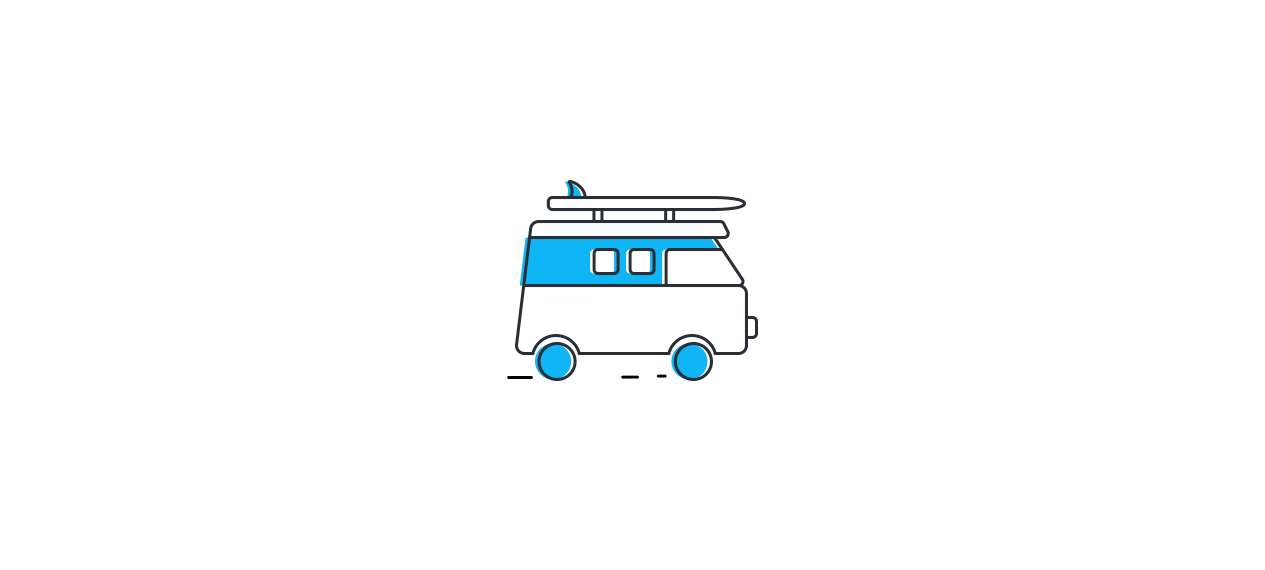 scroll, scrollTop: 0, scrollLeft: 0, axis: both 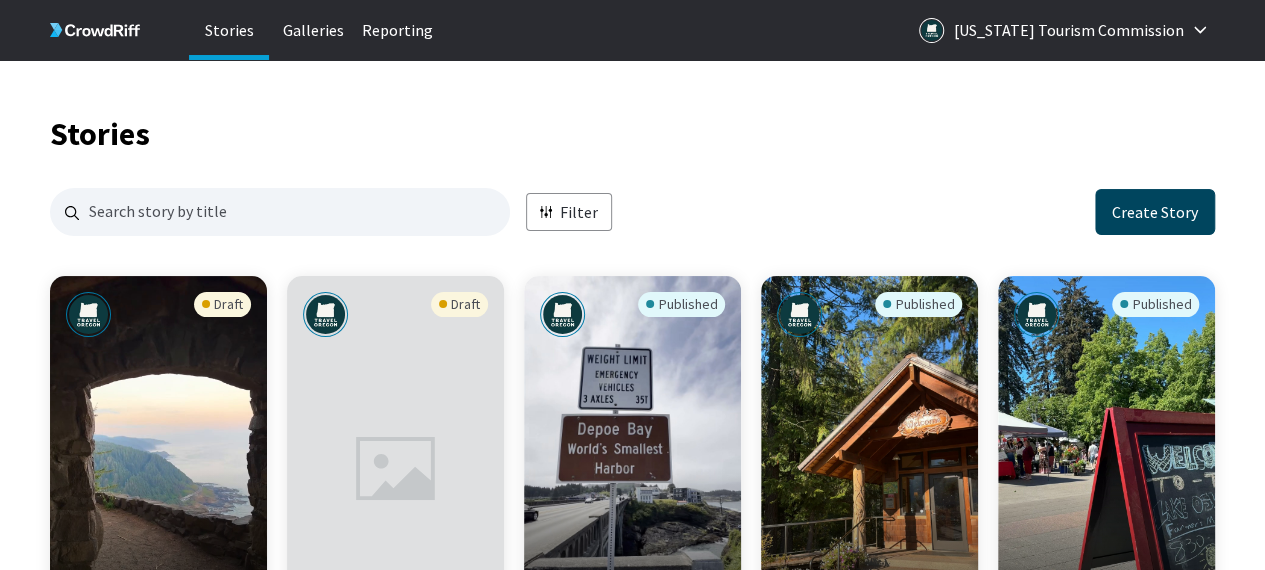 click on "Create Story" at bounding box center [1155, 212] 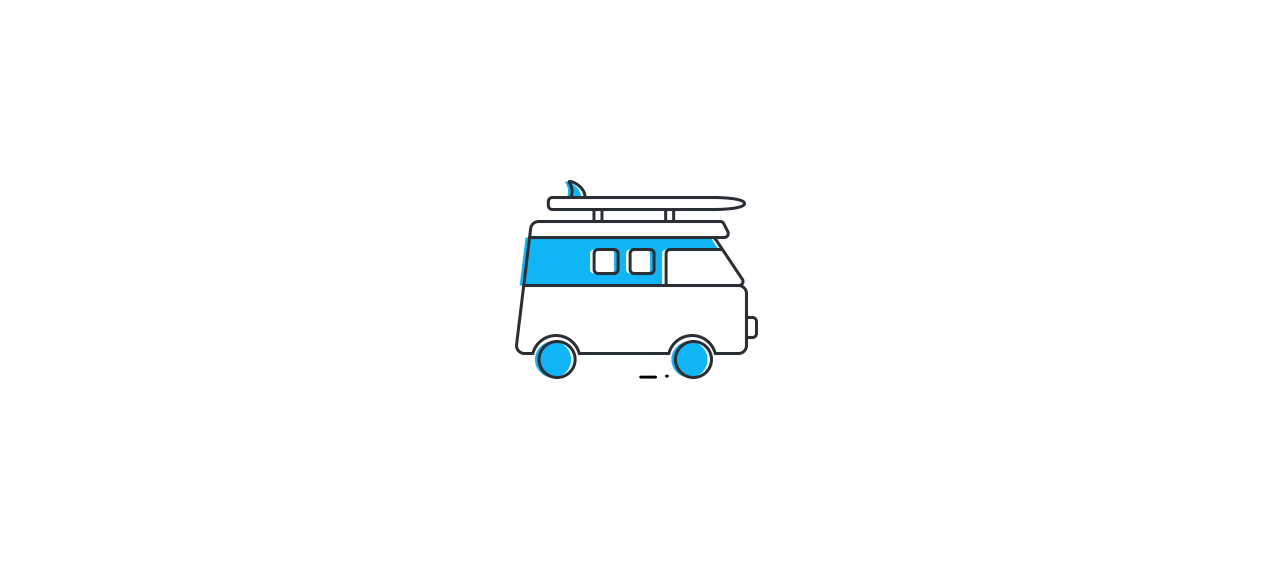scroll, scrollTop: 0, scrollLeft: 0, axis: both 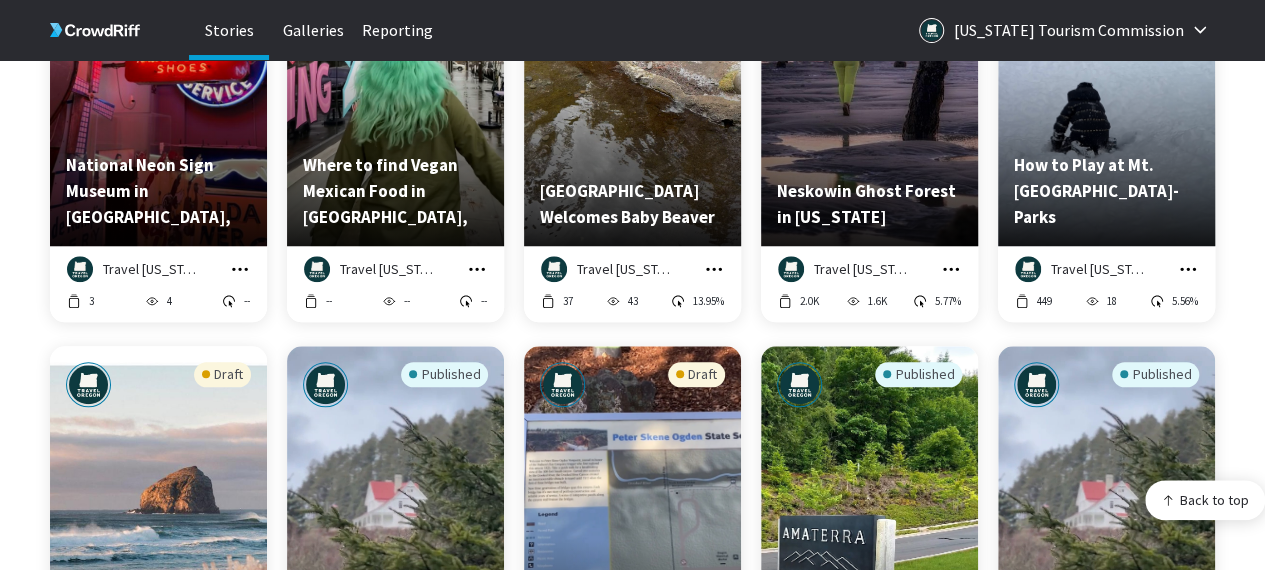 click 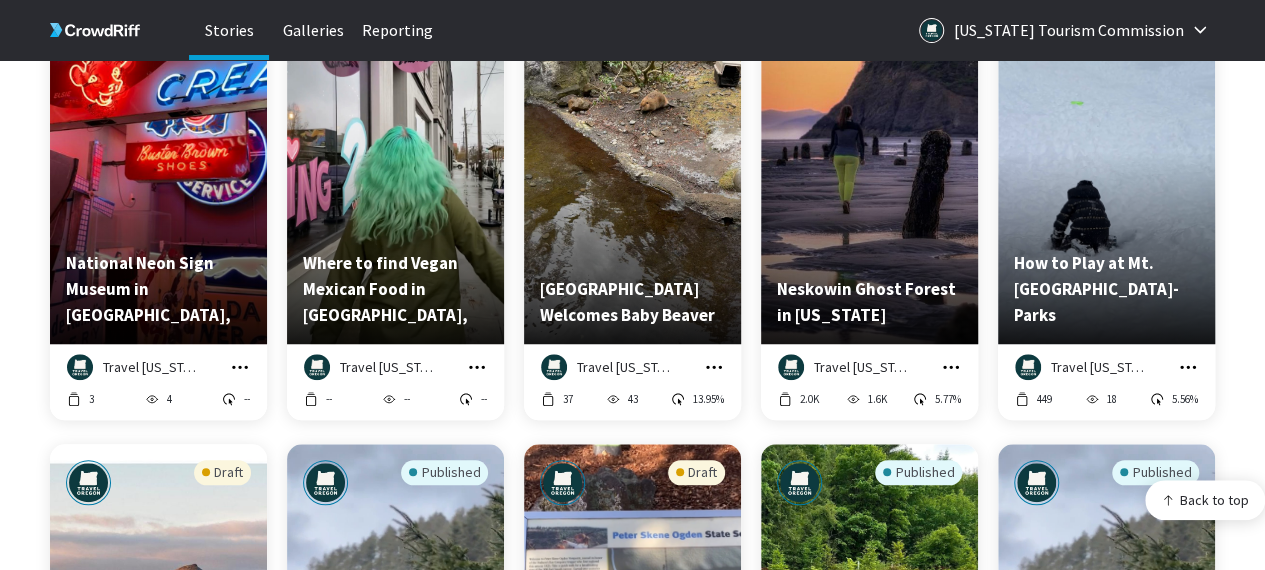 scroll, scrollTop: 800, scrollLeft: 0, axis: vertical 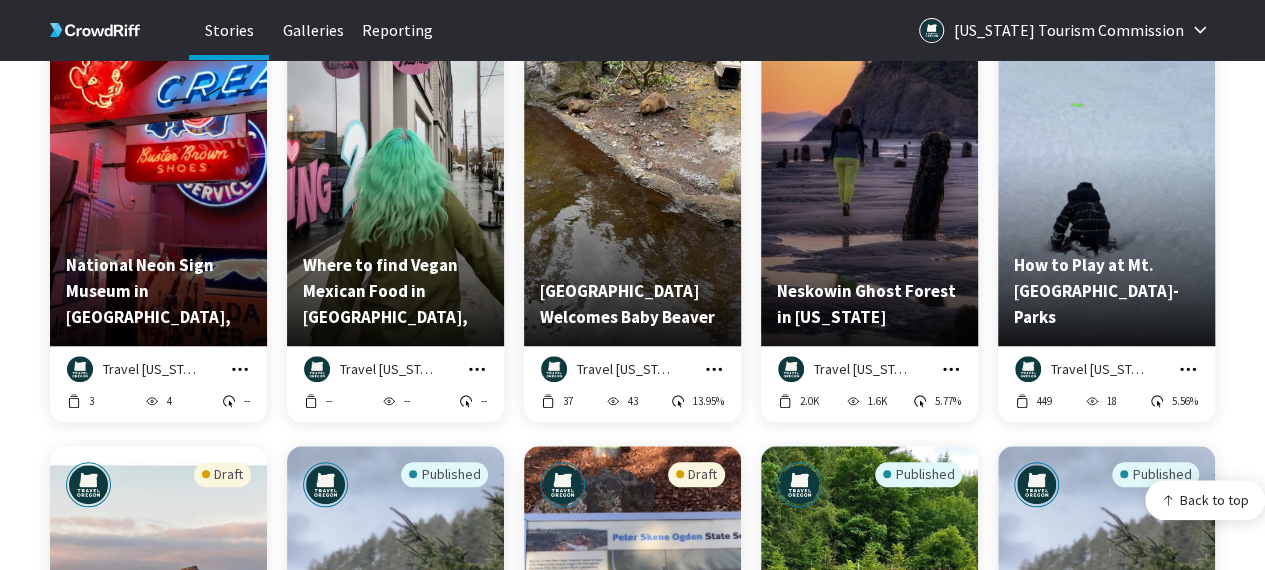 click 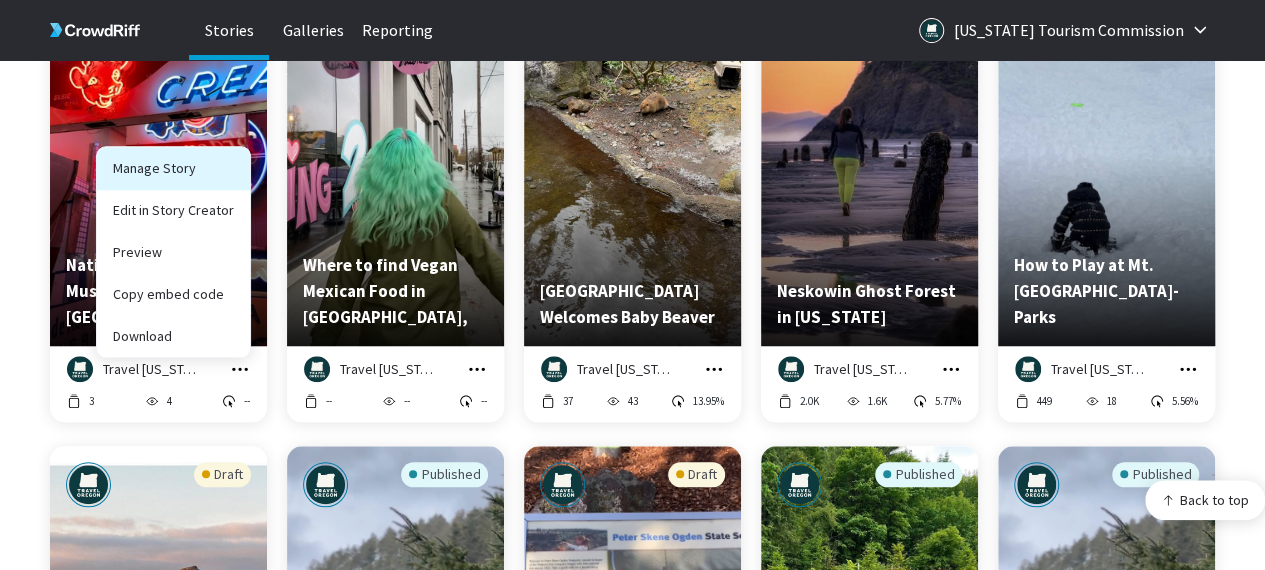 click on "Manage Story" at bounding box center (173, 168) 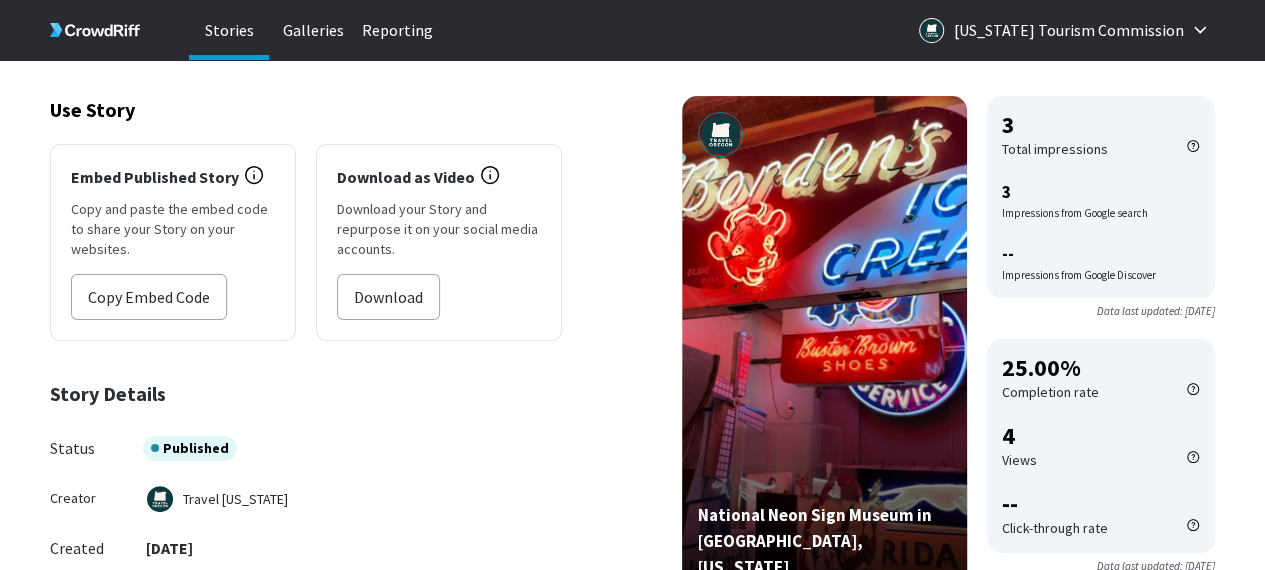 scroll, scrollTop: 0, scrollLeft: 0, axis: both 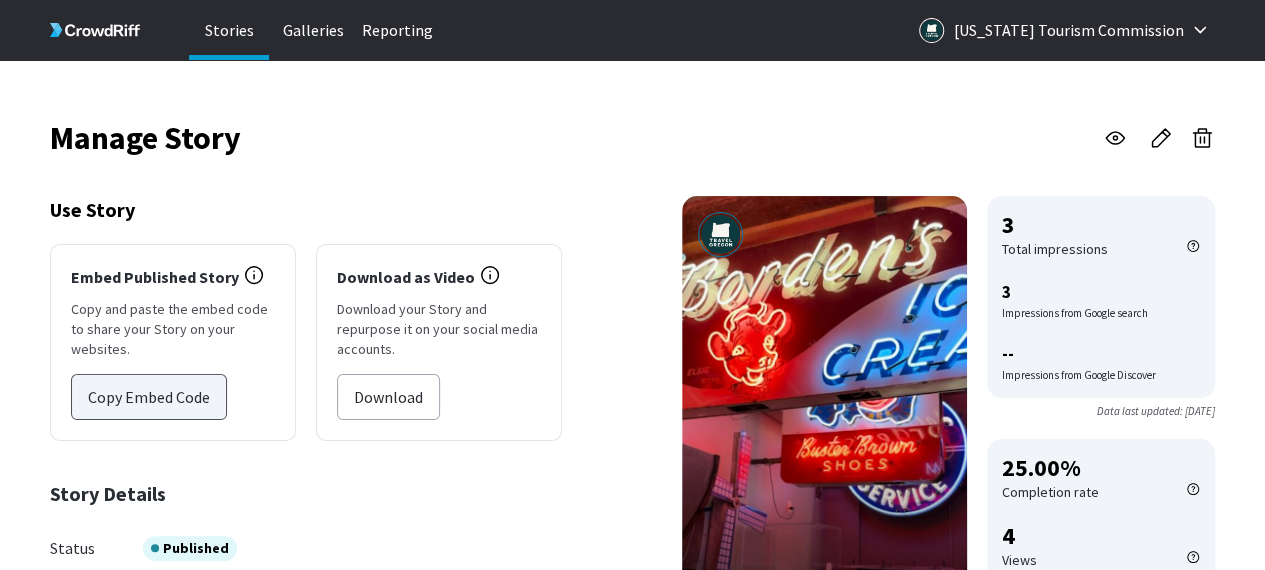 click on "Copy Embed Code" at bounding box center (149, 397) 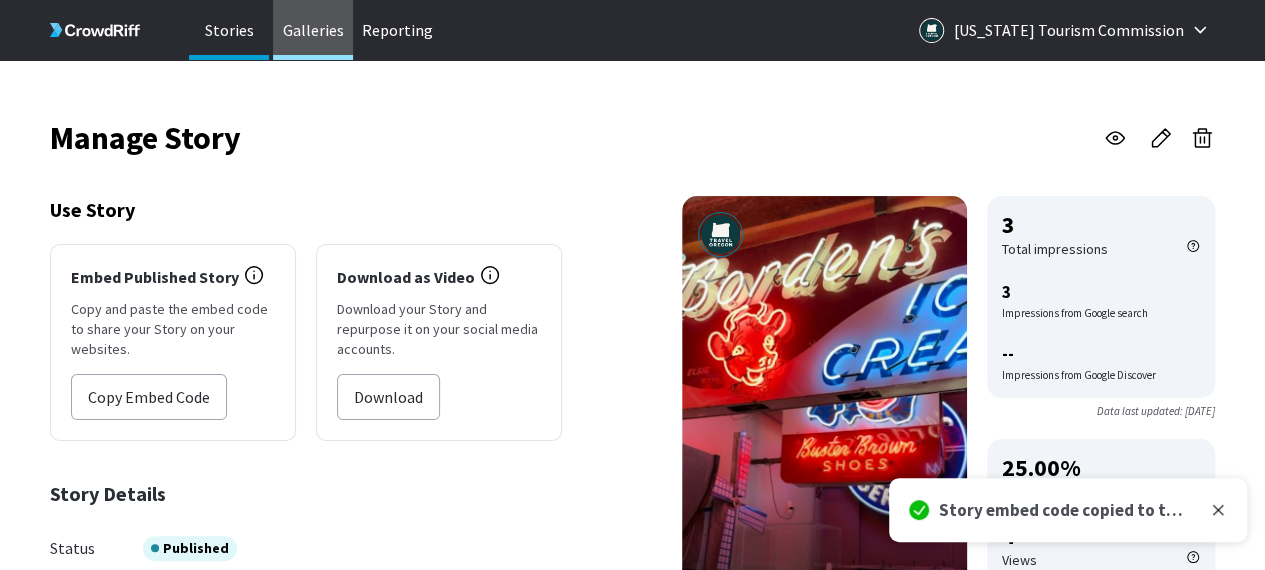 click on "Galleries" at bounding box center (313, 30) 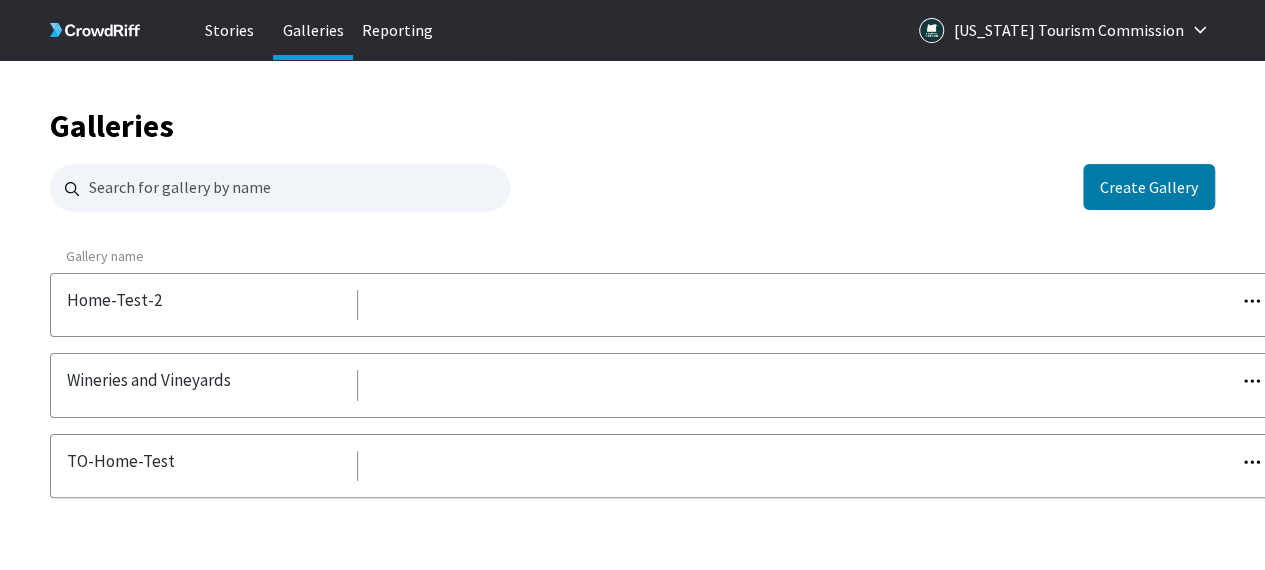 scroll, scrollTop: 10, scrollLeft: 0, axis: vertical 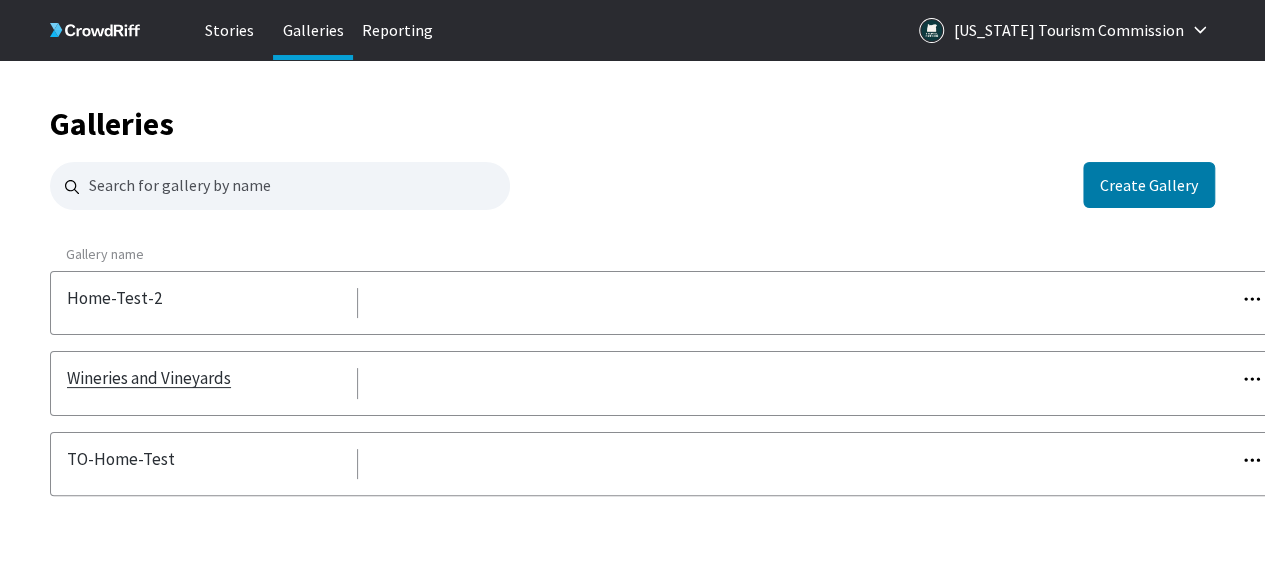 click on "Wineries and Vineyards" at bounding box center [149, 378] 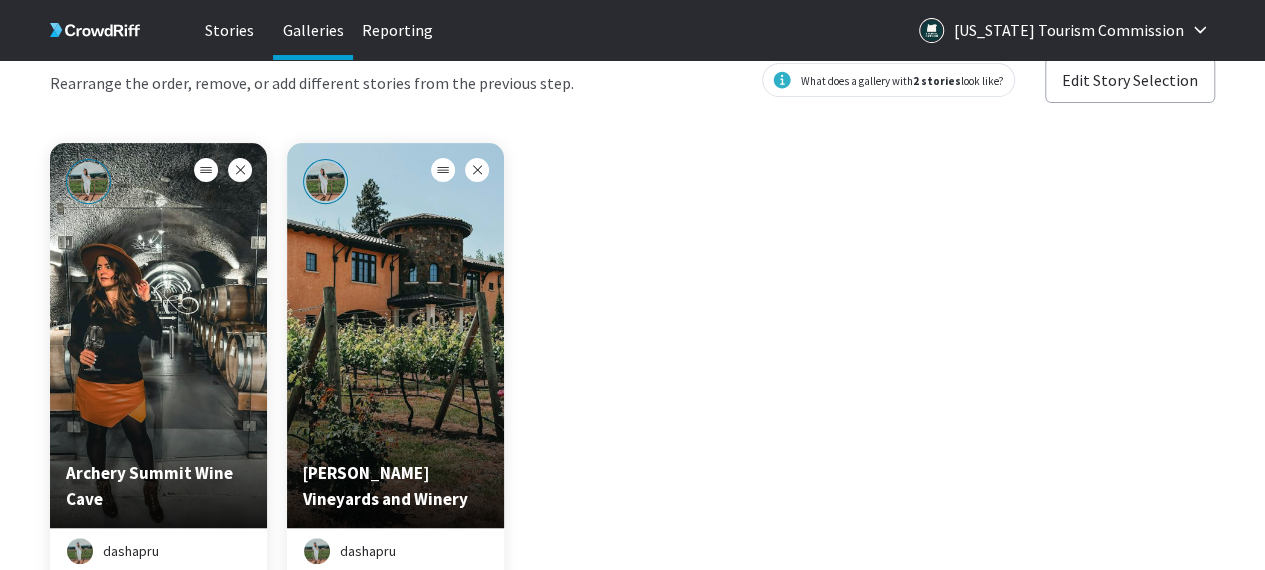 scroll, scrollTop: 310, scrollLeft: 0, axis: vertical 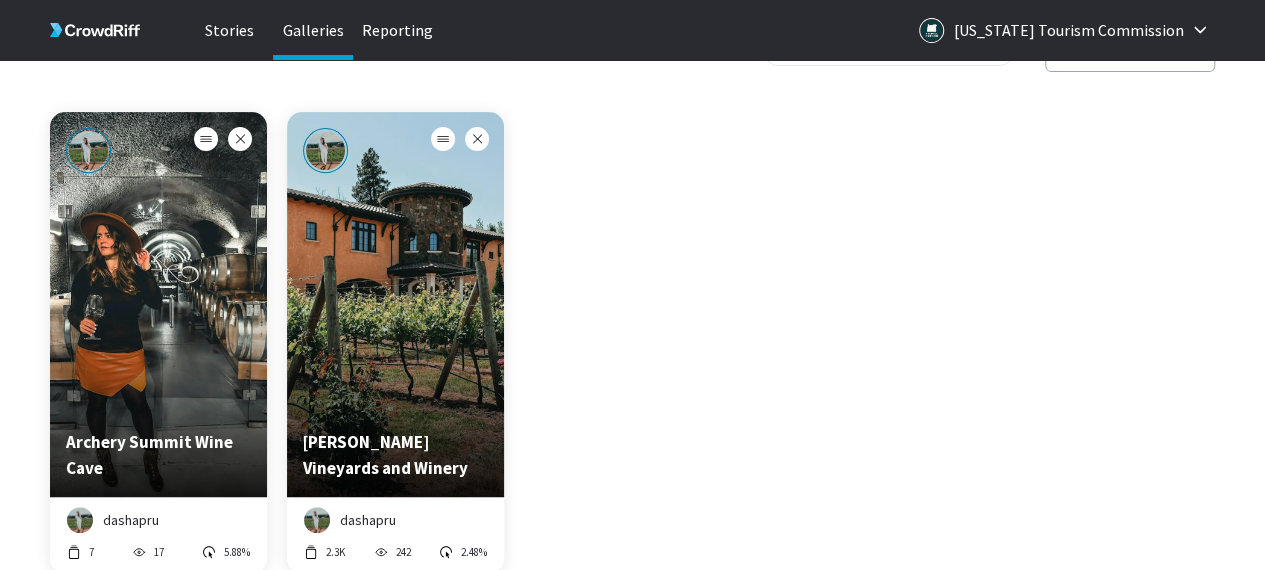 click on "Archery Summit Wine Cave" at bounding box center (158, 304) 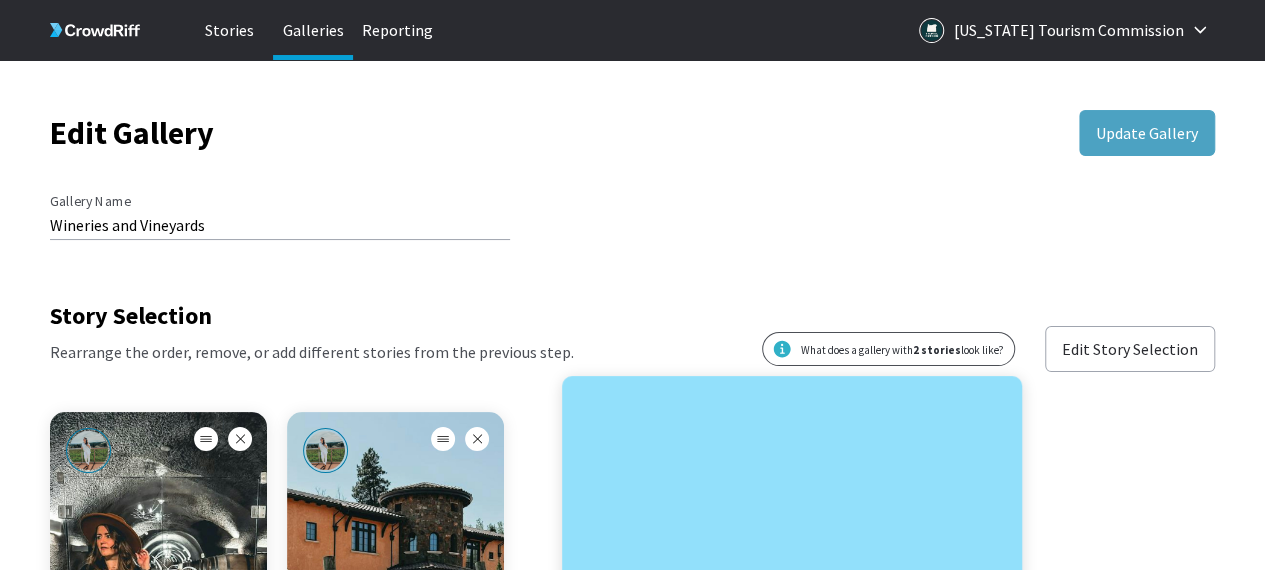 click on "2 stories" at bounding box center [937, 350] 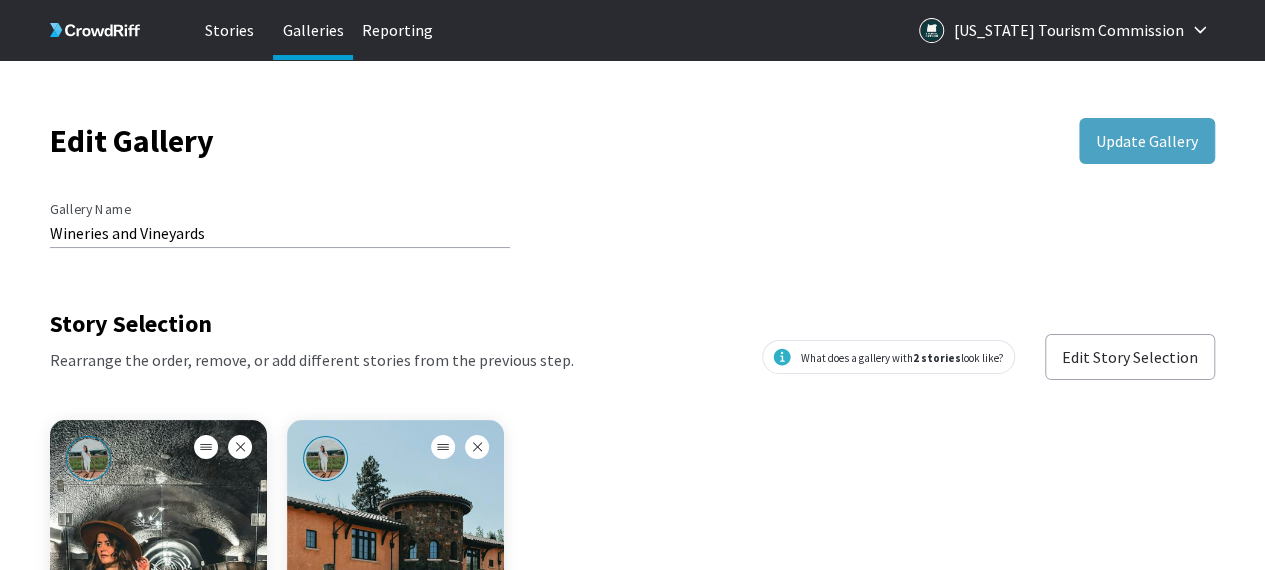 scroll, scrollTop: 0, scrollLeft: 0, axis: both 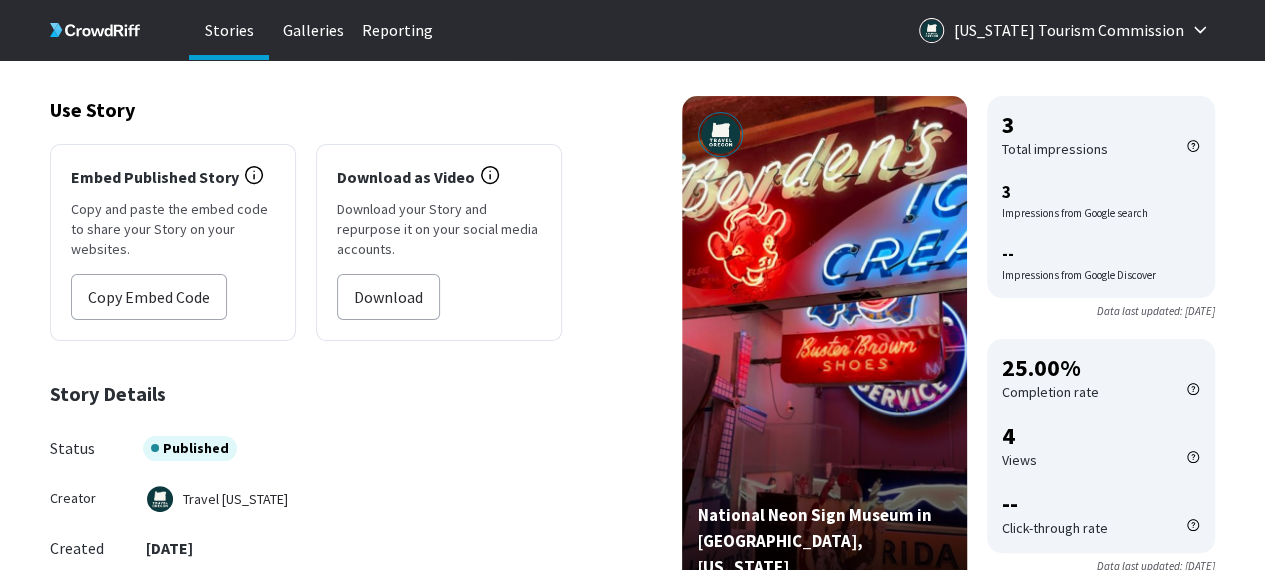 click on "National Neon Sign Museum in [GEOGRAPHIC_DATA], [US_STATE]" at bounding box center [824, 346] 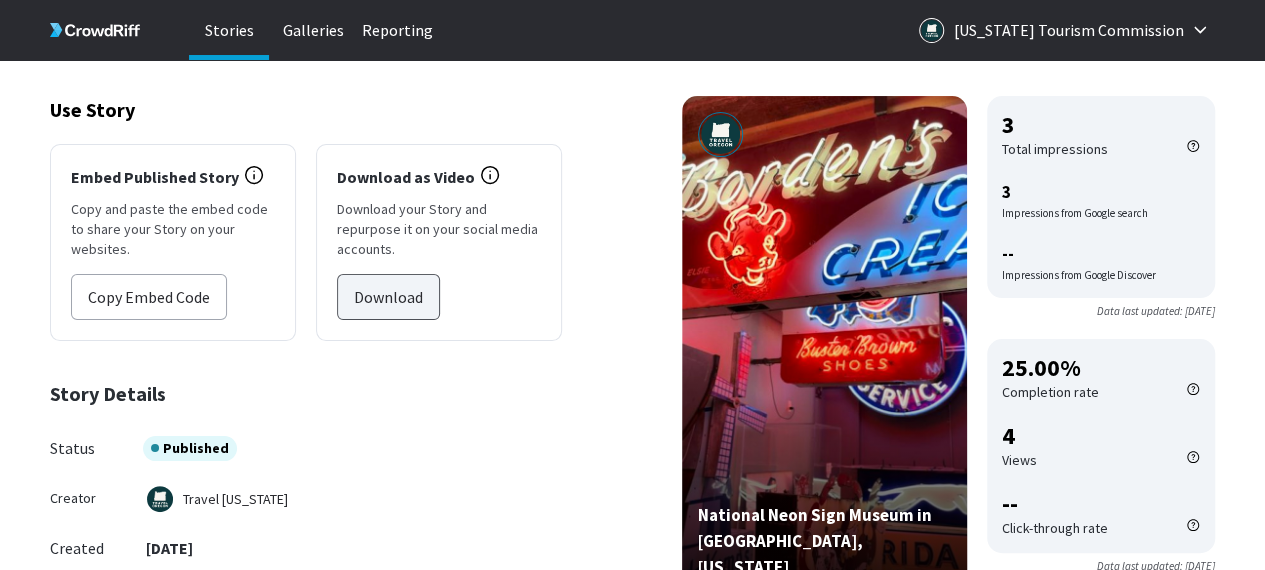 click on "Download" at bounding box center (388, 297) 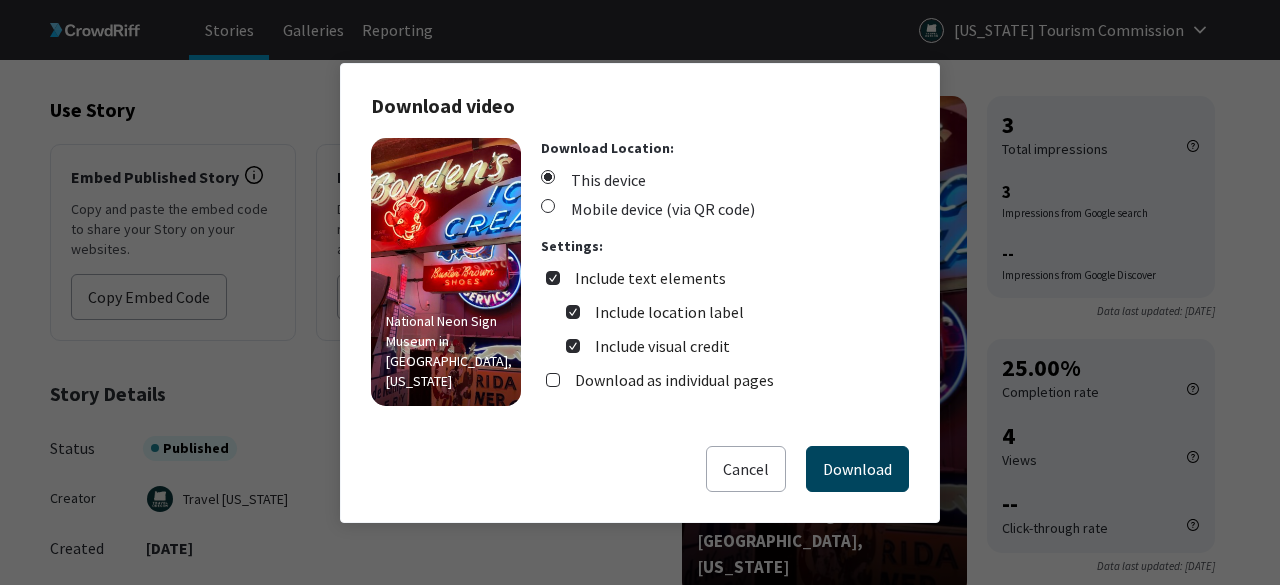 click on "Download" at bounding box center [857, 469] 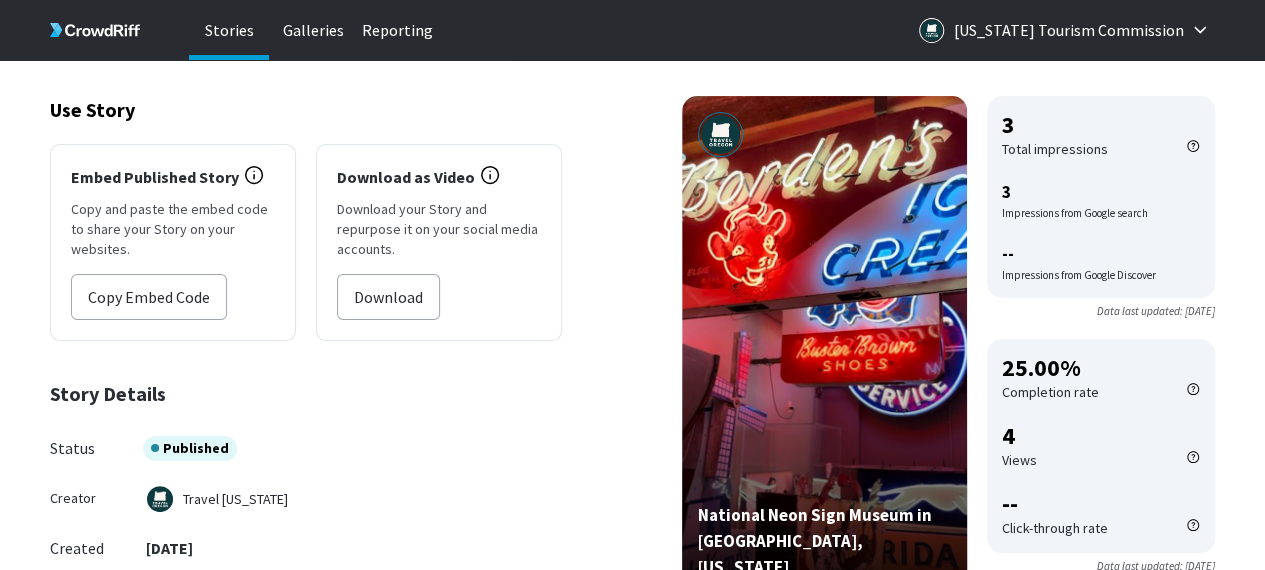 type 